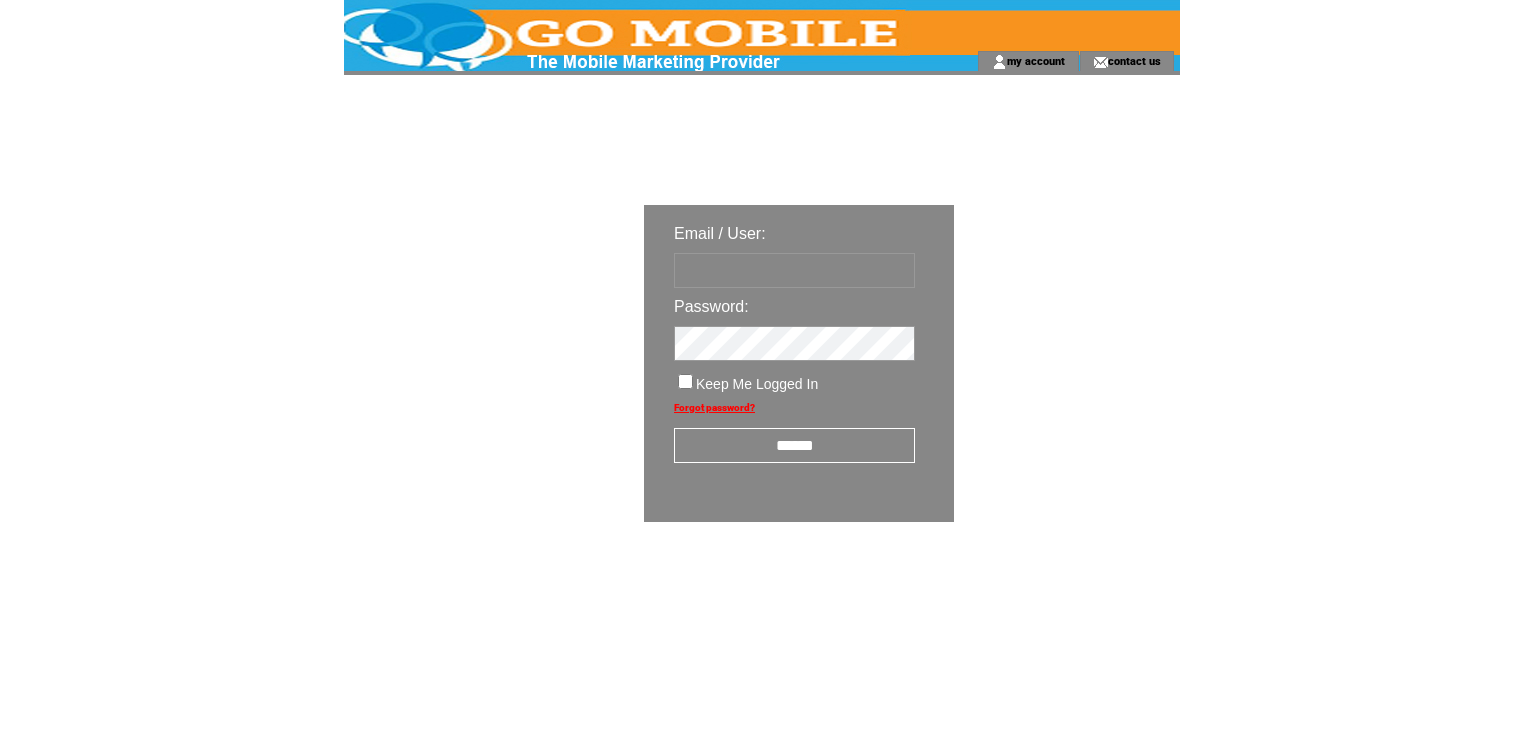 scroll, scrollTop: 0, scrollLeft: 0, axis: both 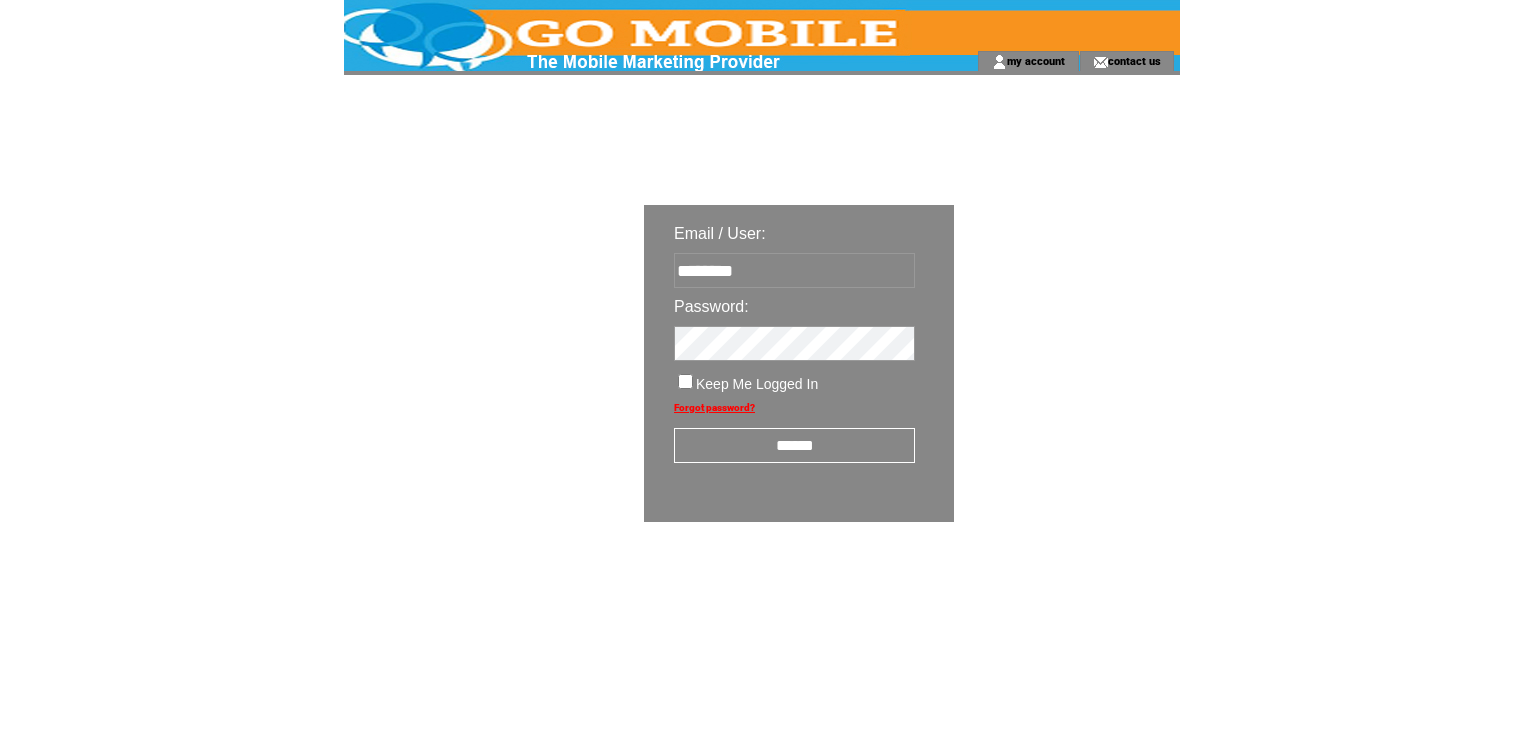 click on "******" at bounding box center [794, 445] 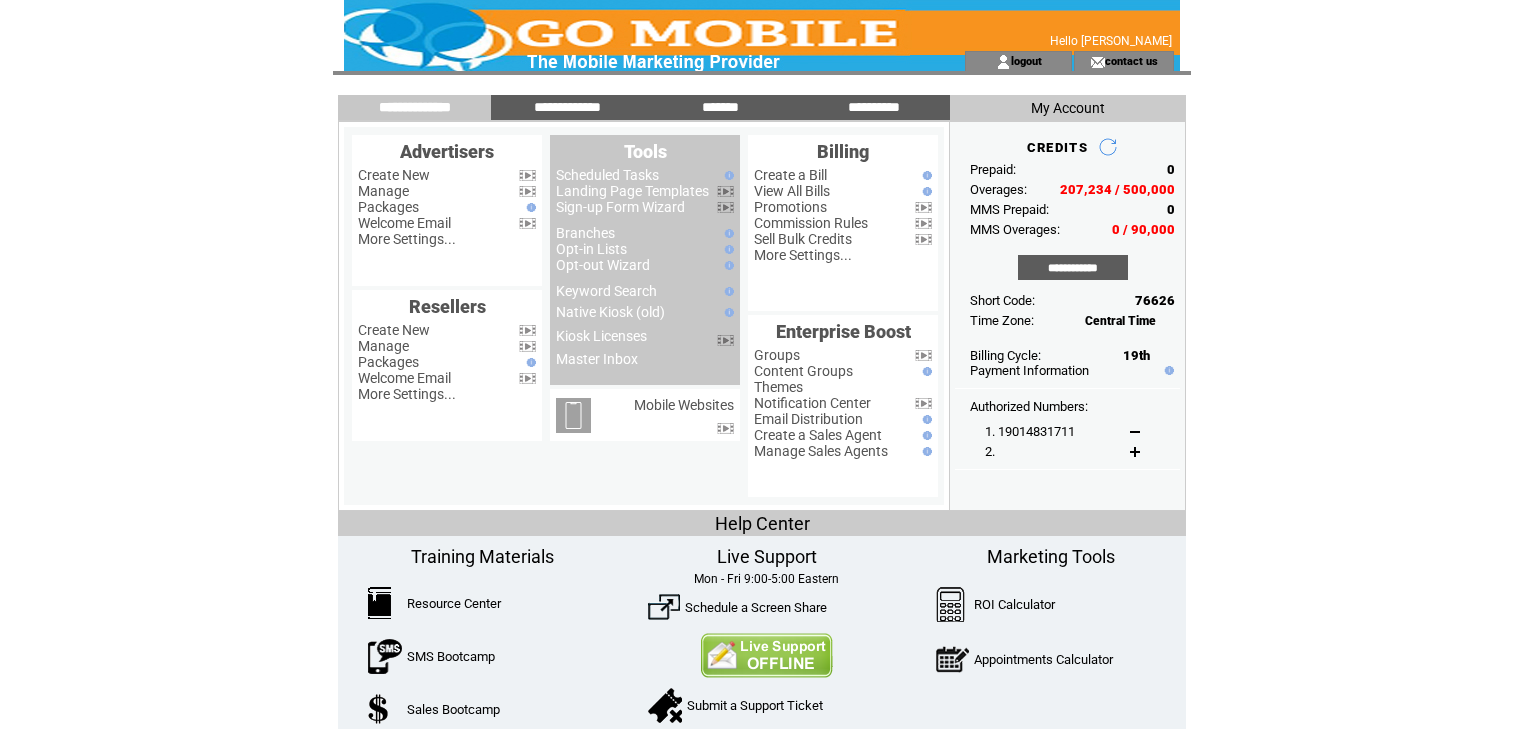 scroll, scrollTop: 0, scrollLeft: 0, axis: both 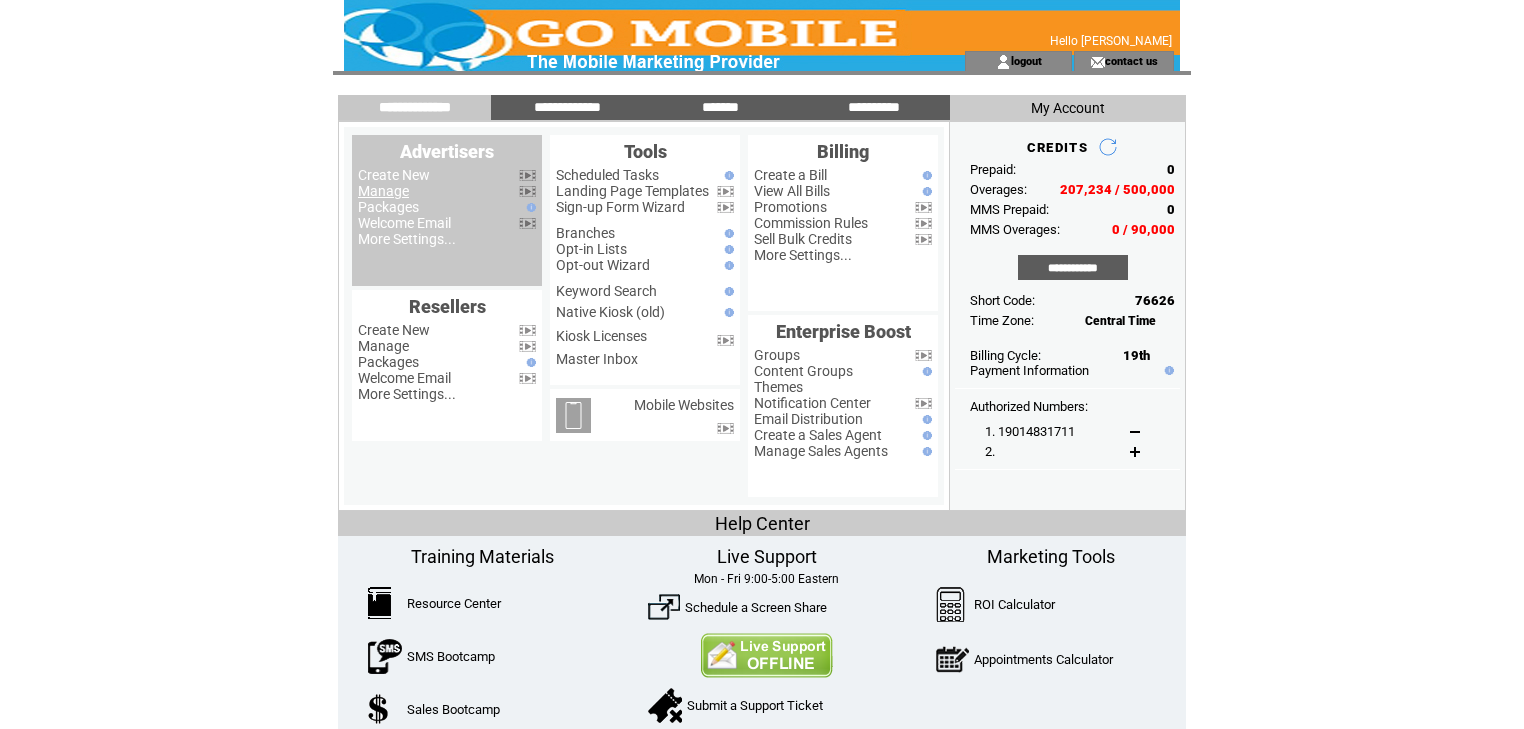 click on "Manage" at bounding box center [383, 191] 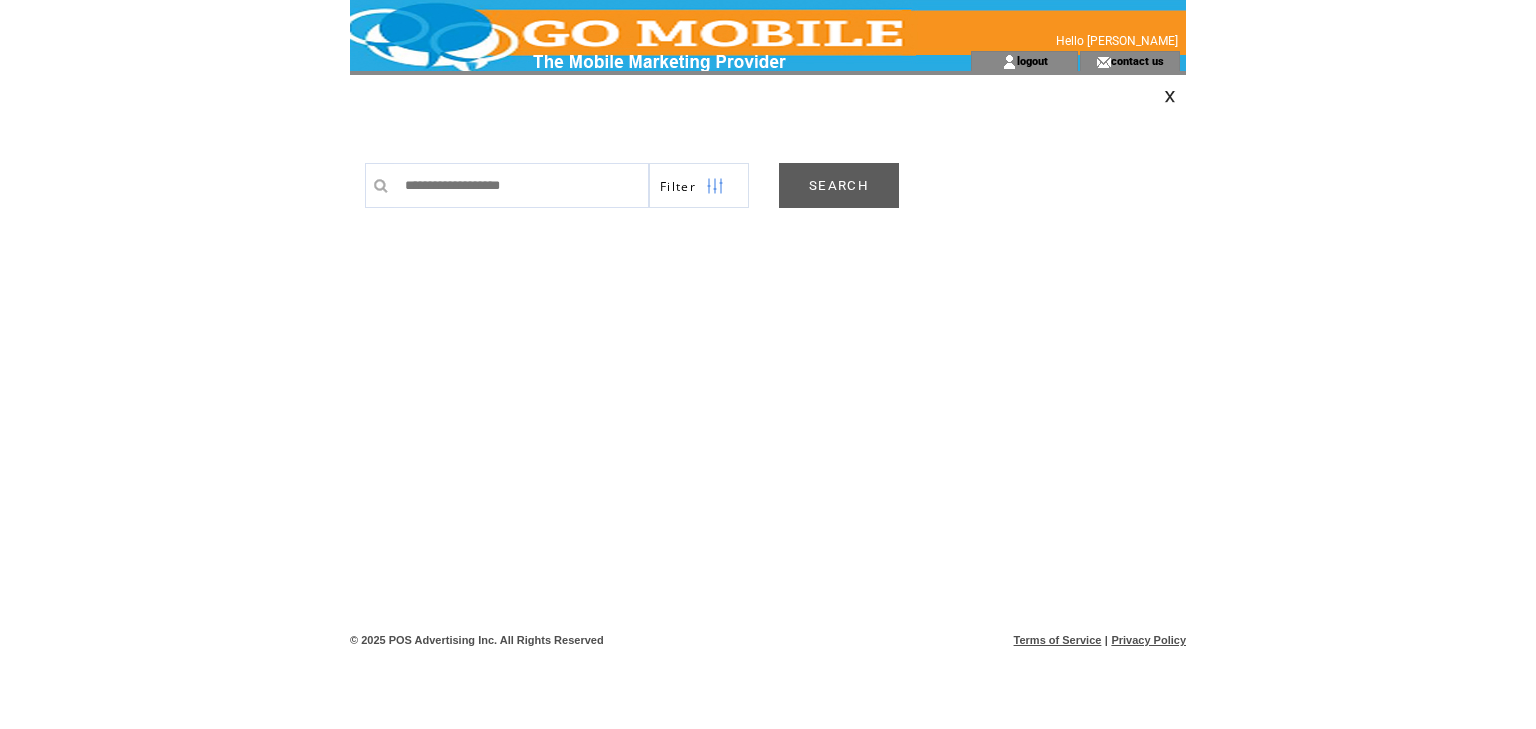 scroll, scrollTop: 0, scrollLeft: 0, axis: both 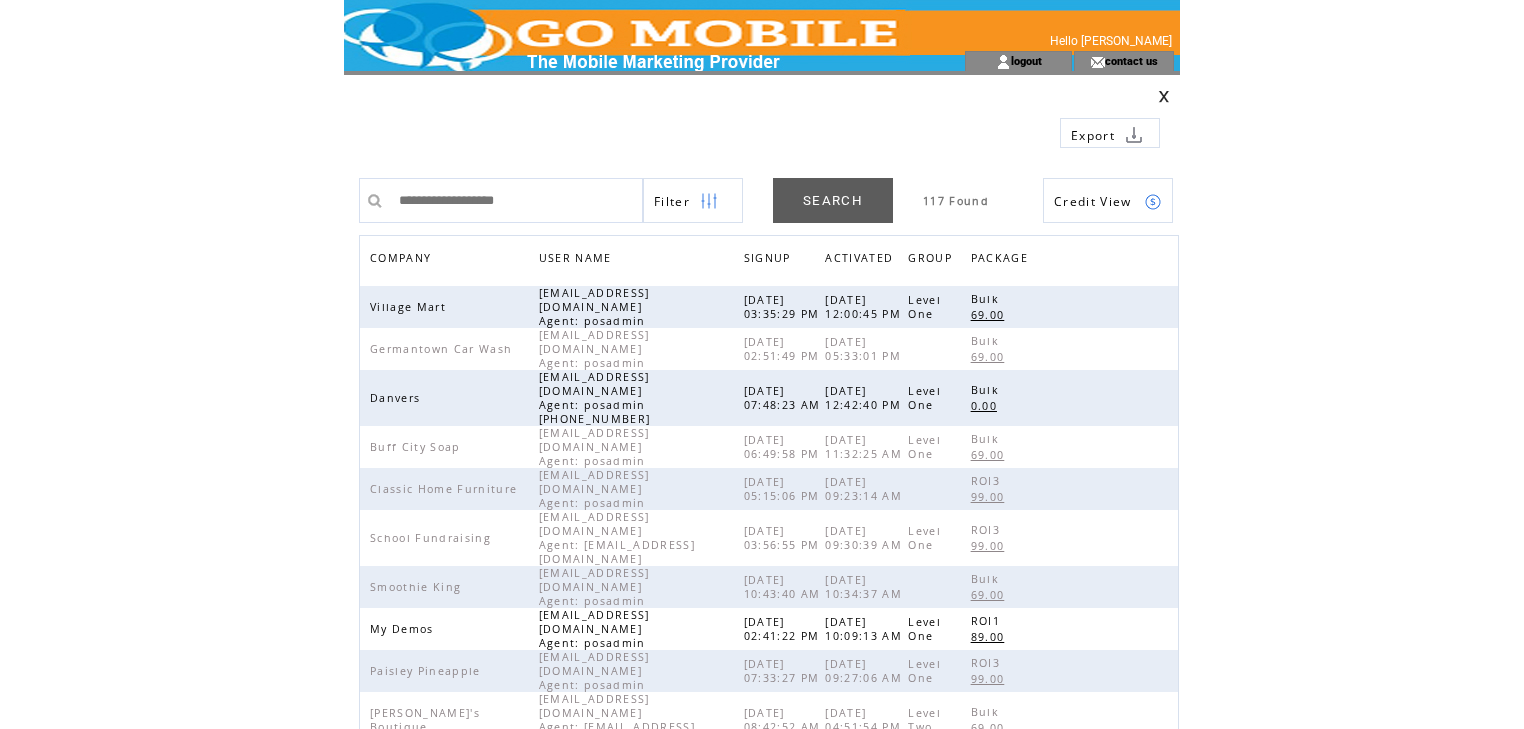 click on "COMPANY" at bounding box center (403, 260) 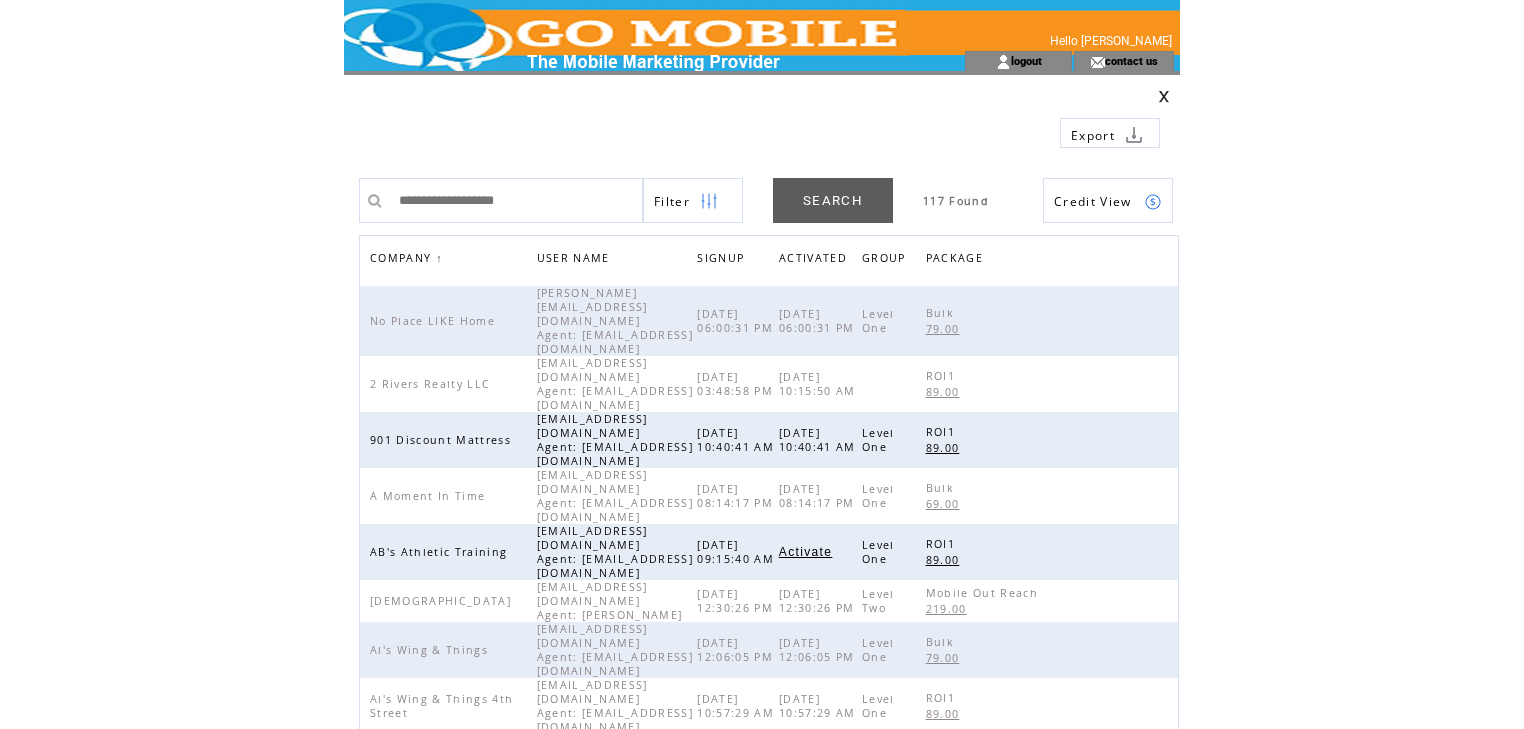 scroll, scrollTop: 0, scrollLeft: 0, axis: both 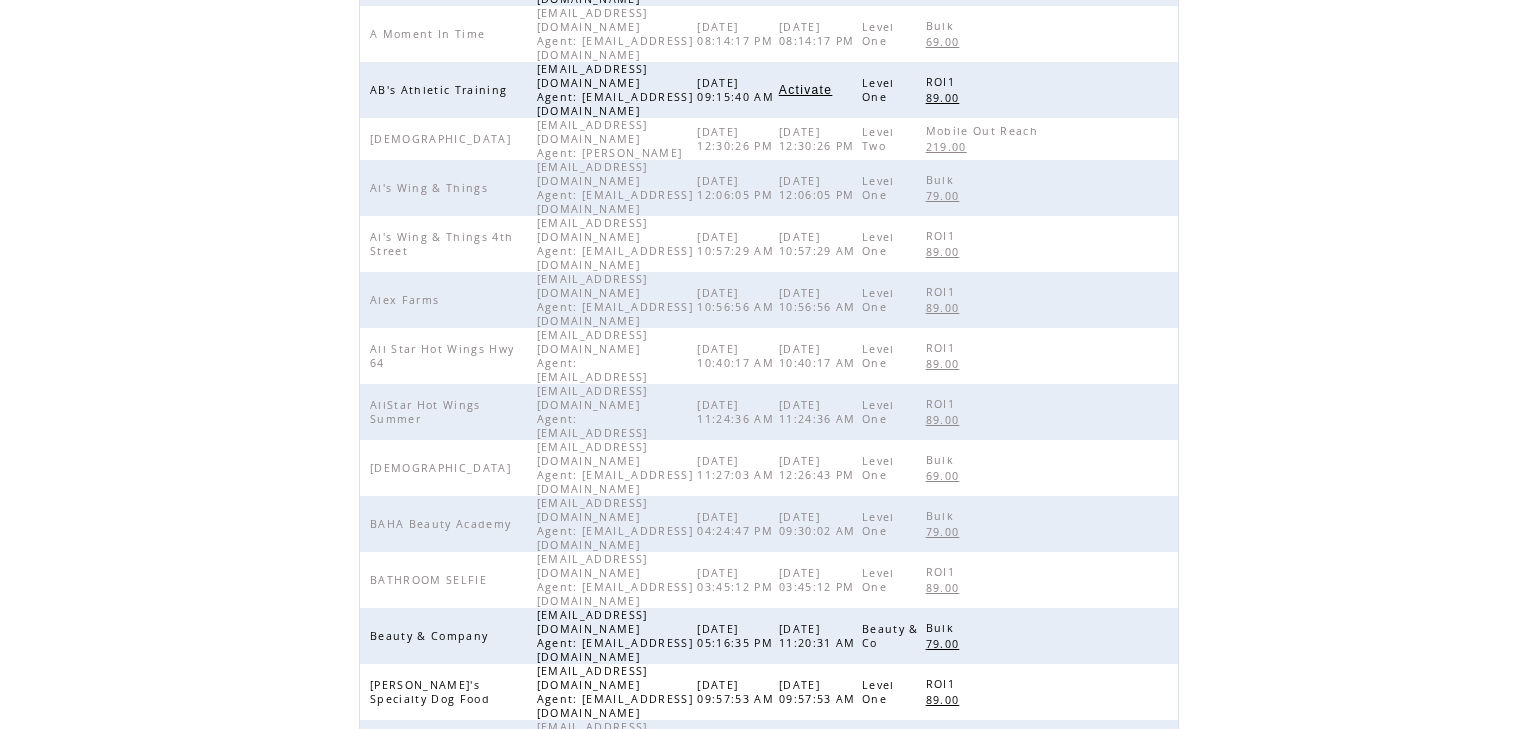 click on "6" at bounding box center [788, 909] 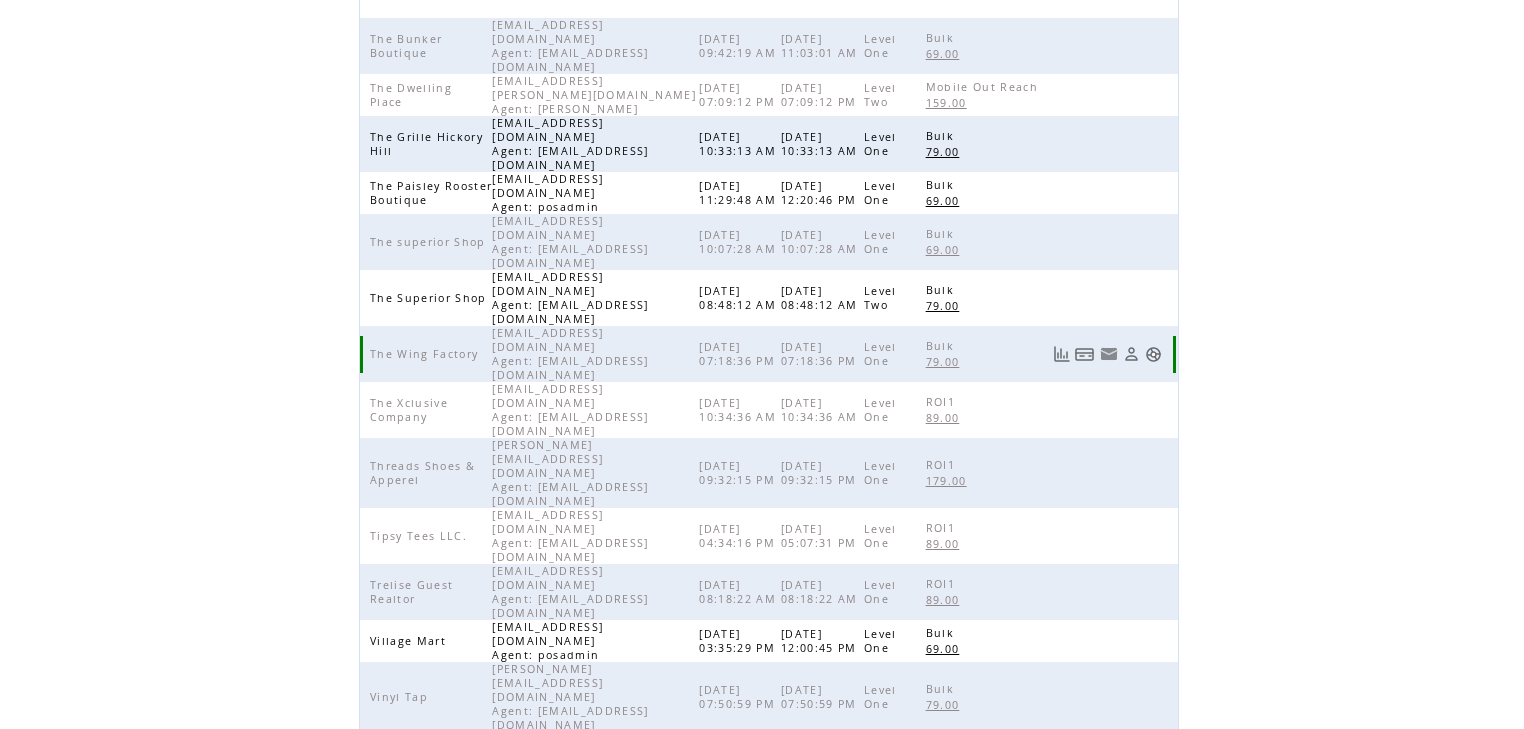 scroll, scrollTop: 222, scrollLeft: 0, axis: vertical 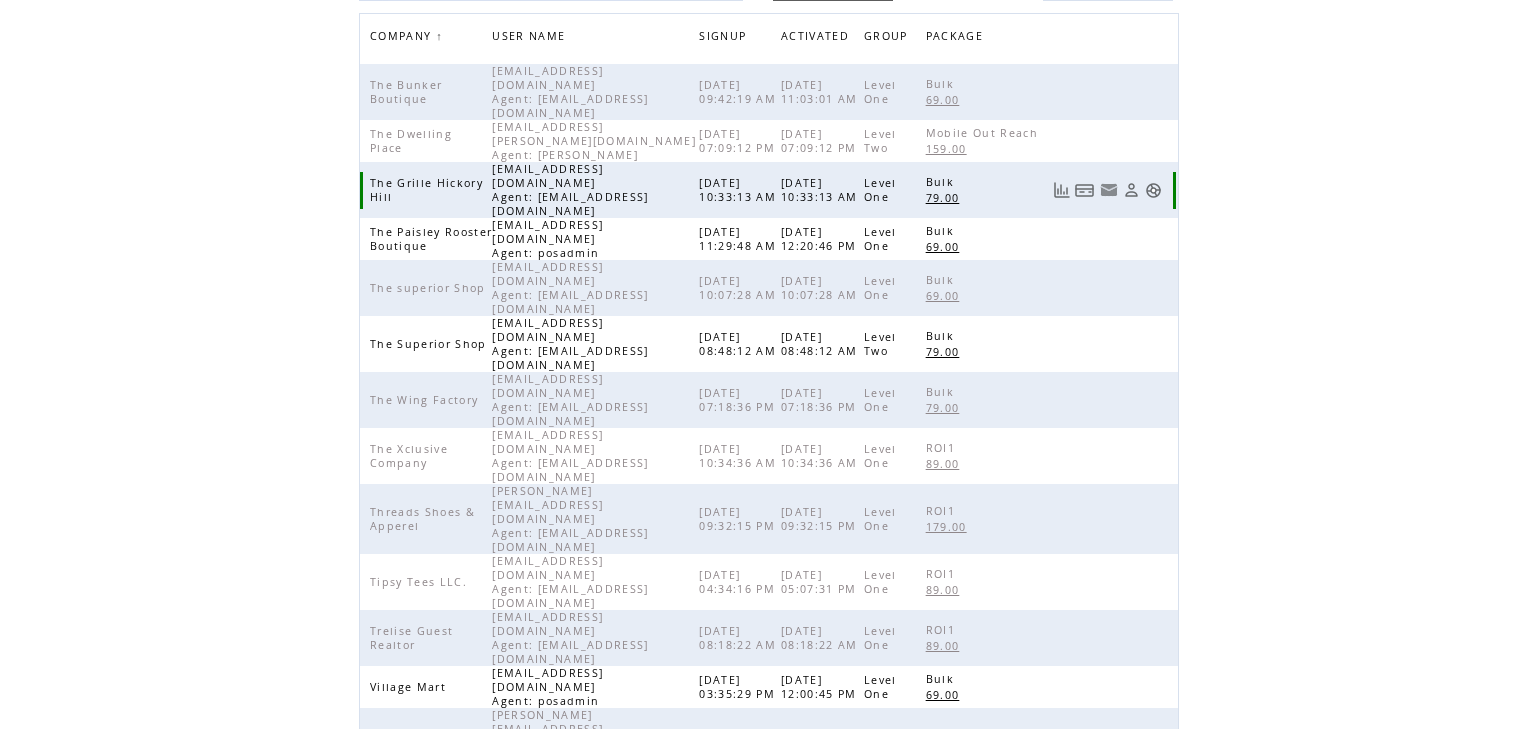 click at bounding box center [1153, 190] 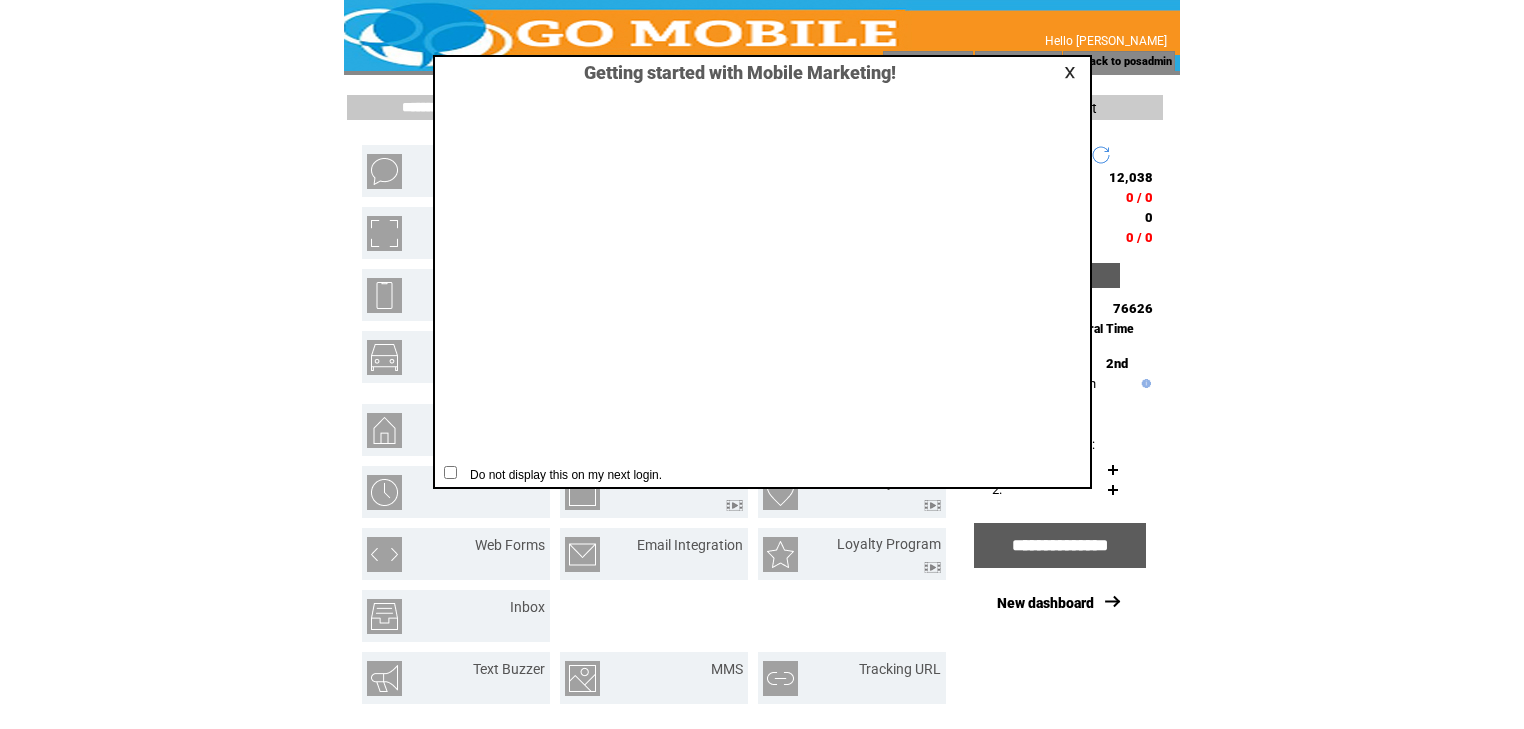 scroll, scrollTop: 0, scrollLeft: 0, axis: both 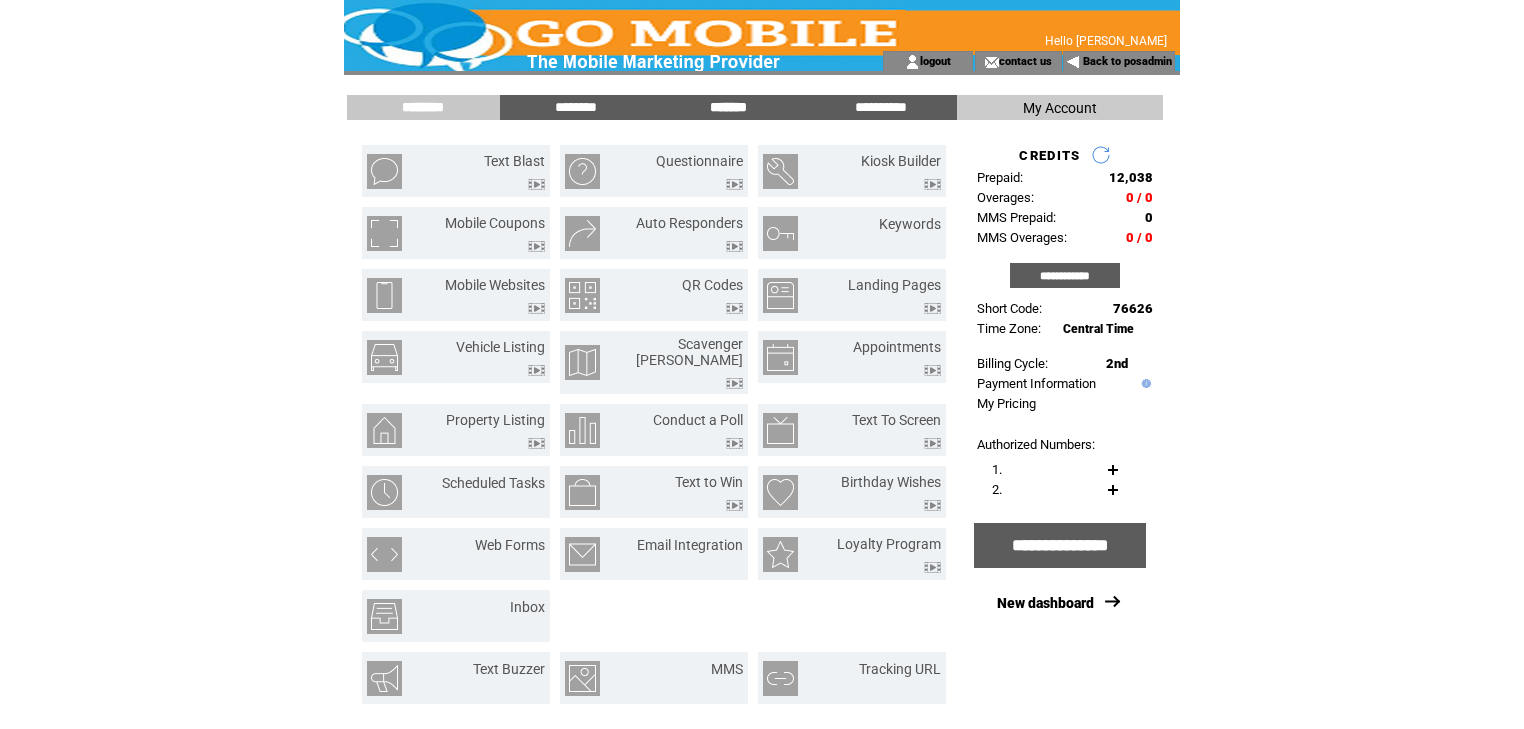 click on "*******" at bounding box center (728, 107) 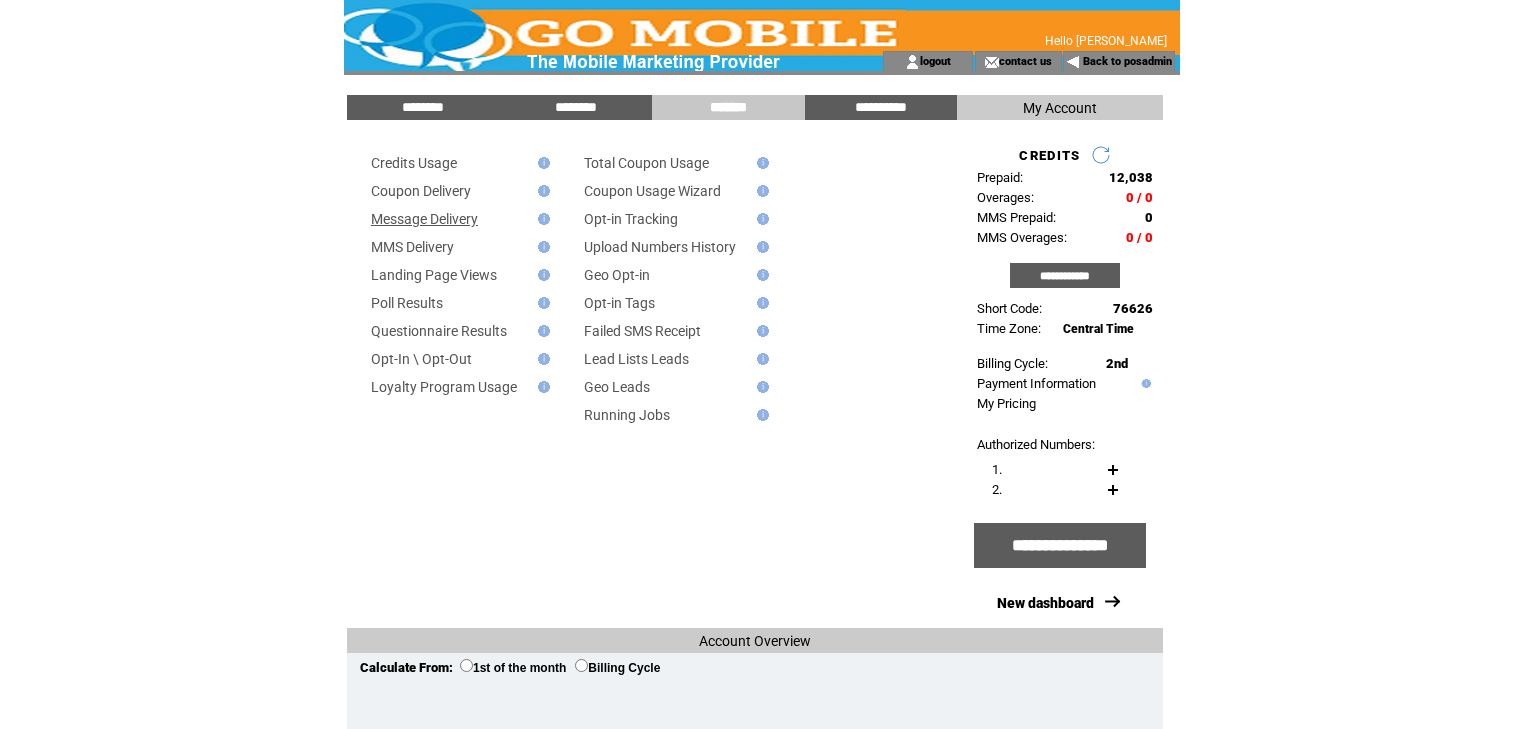 click on "Message Delivery" at bounding box center (424, 219) 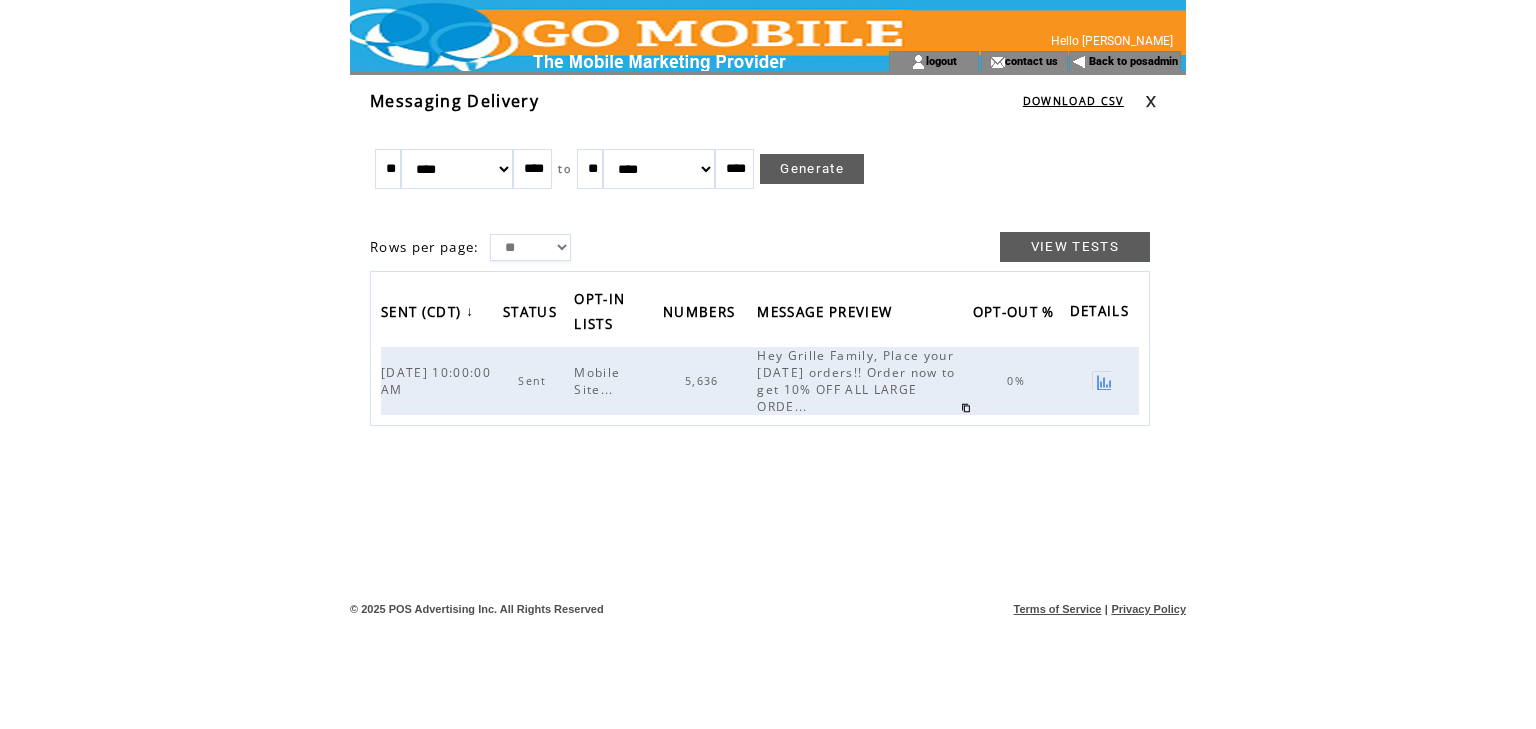 scroll, scrollTop: 0, scrollLeft: 0, axis: both 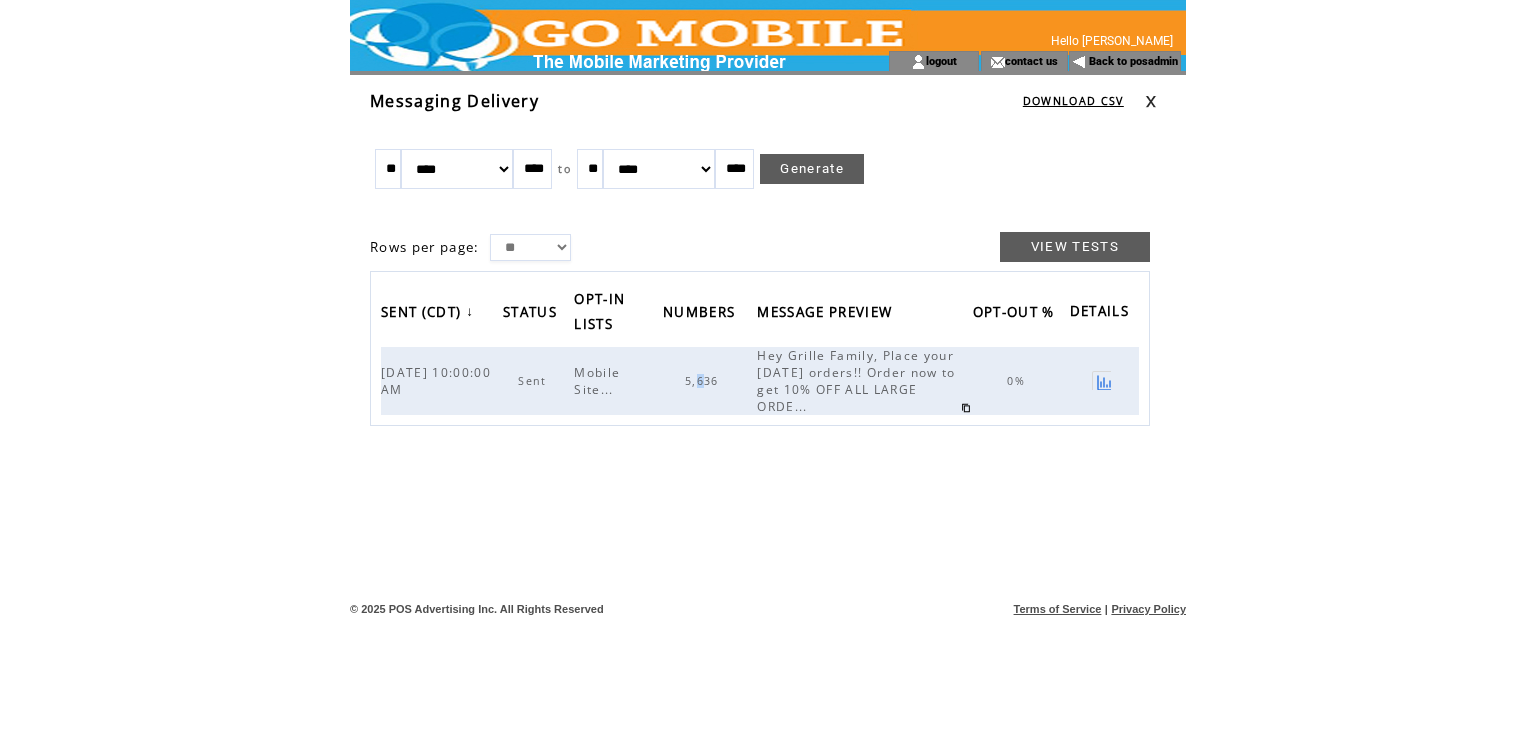 click on "5,636" at bounding box center [707, 381] 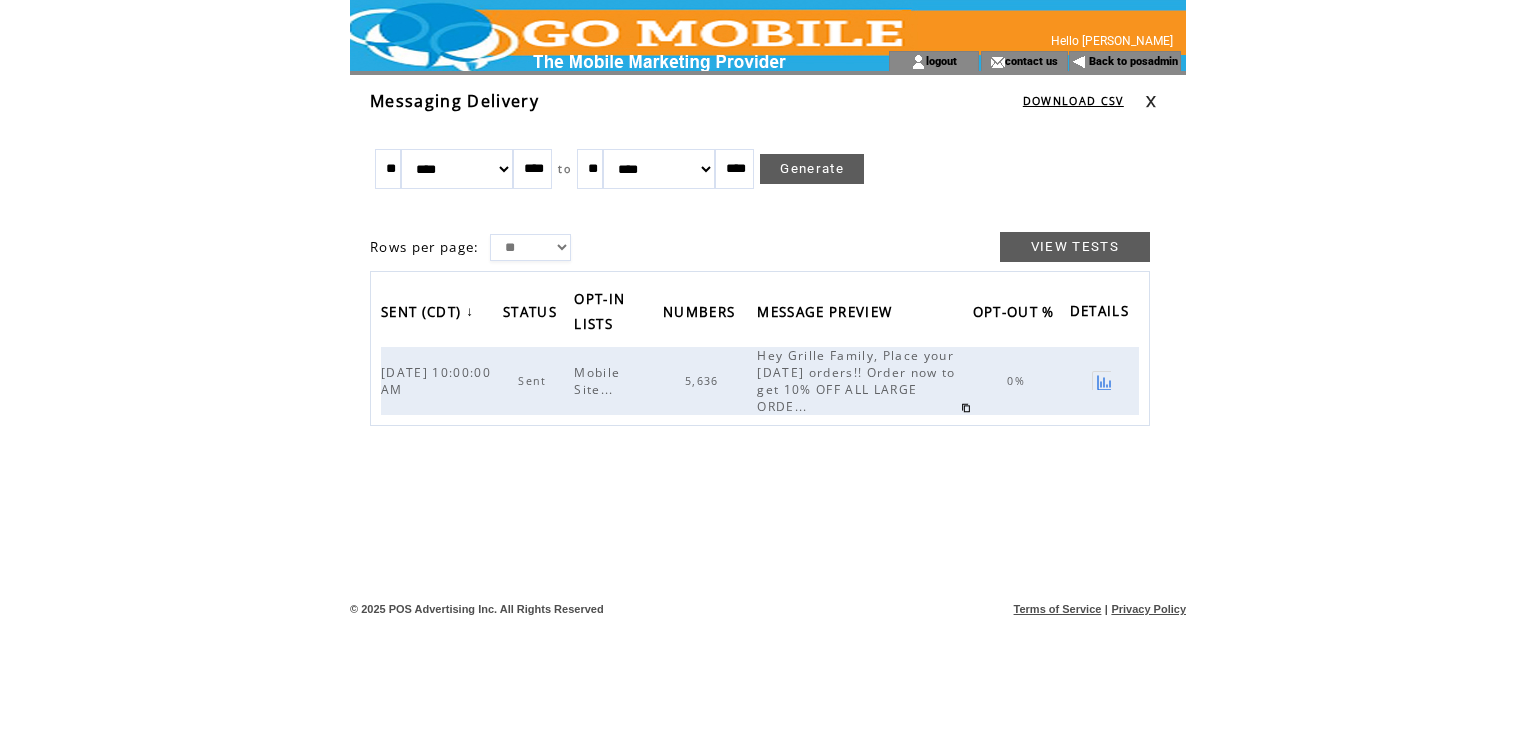 click at bounding box center (1151, 101) 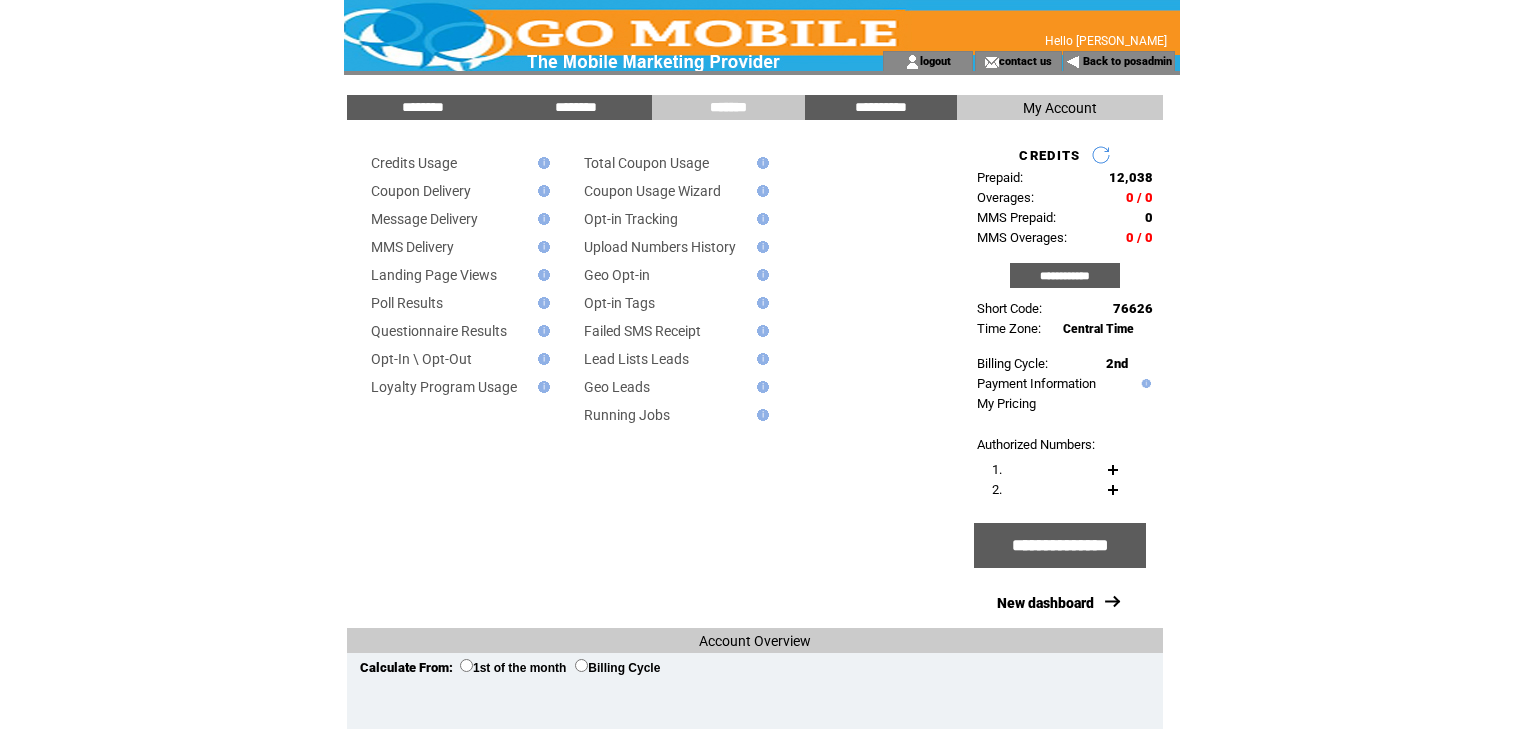 scroll, scrollTop: 0, scrollLeft: 0, axis: both 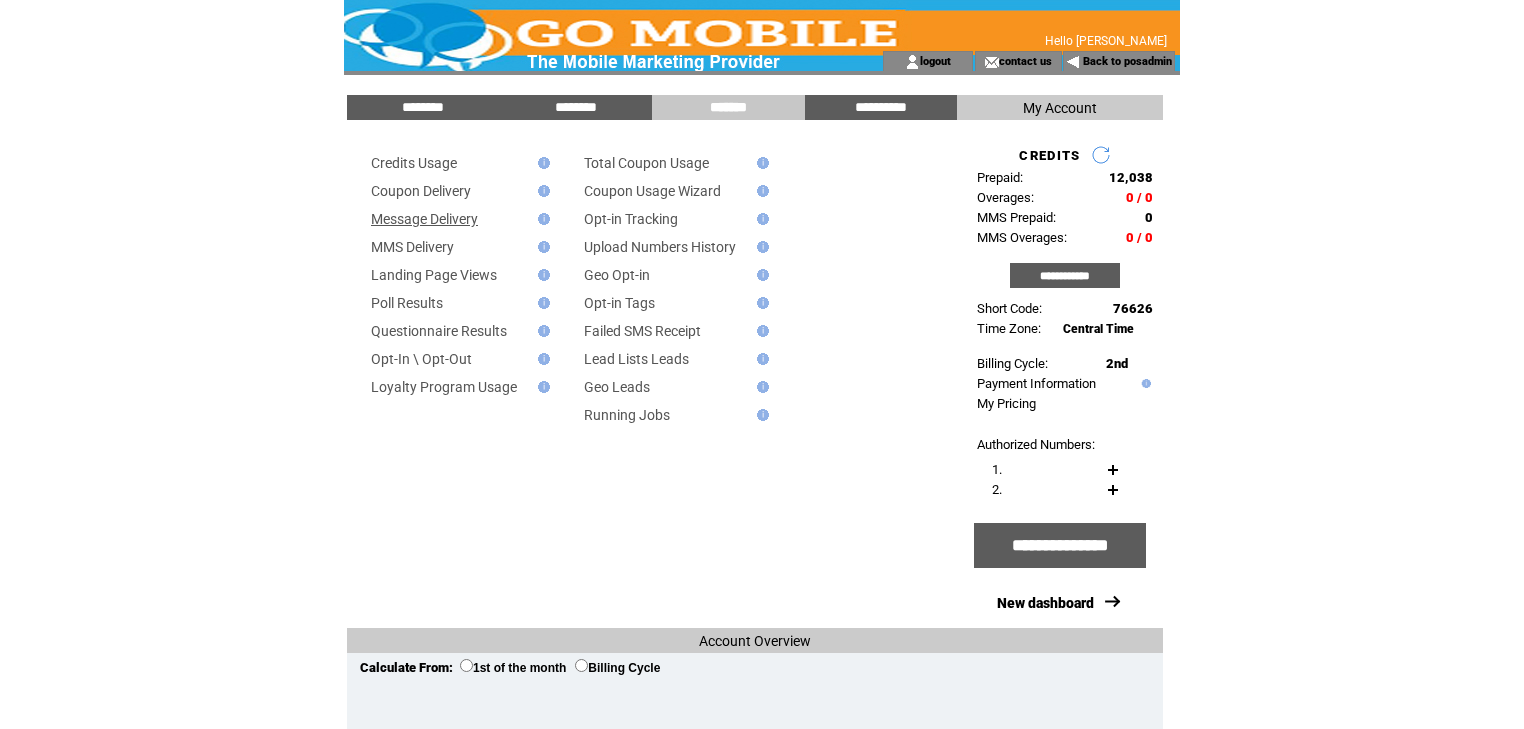 click on "Message Delivery" at bounding box center [424, 219] 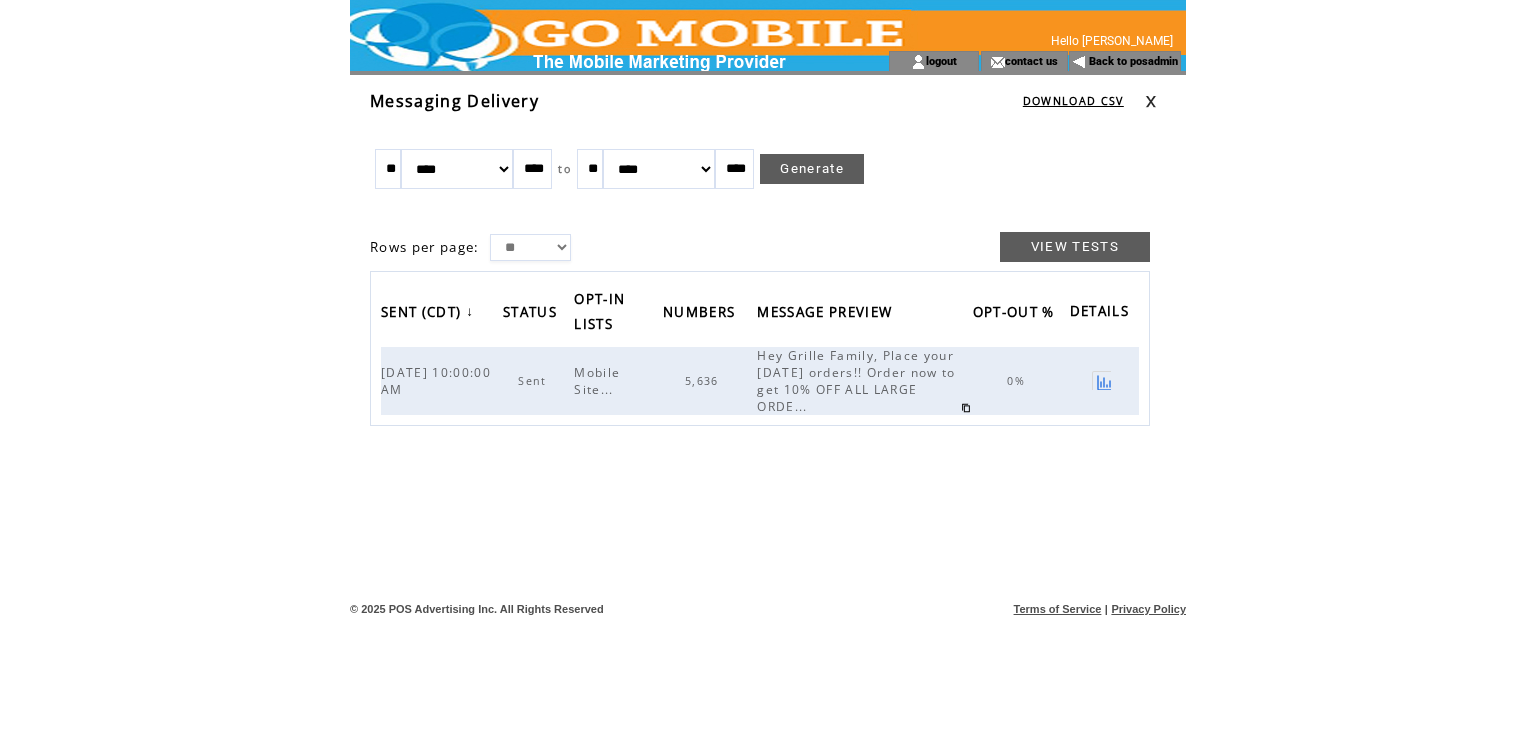 scroll, scrollTop: 0, scrollLeft: 0, axis: both 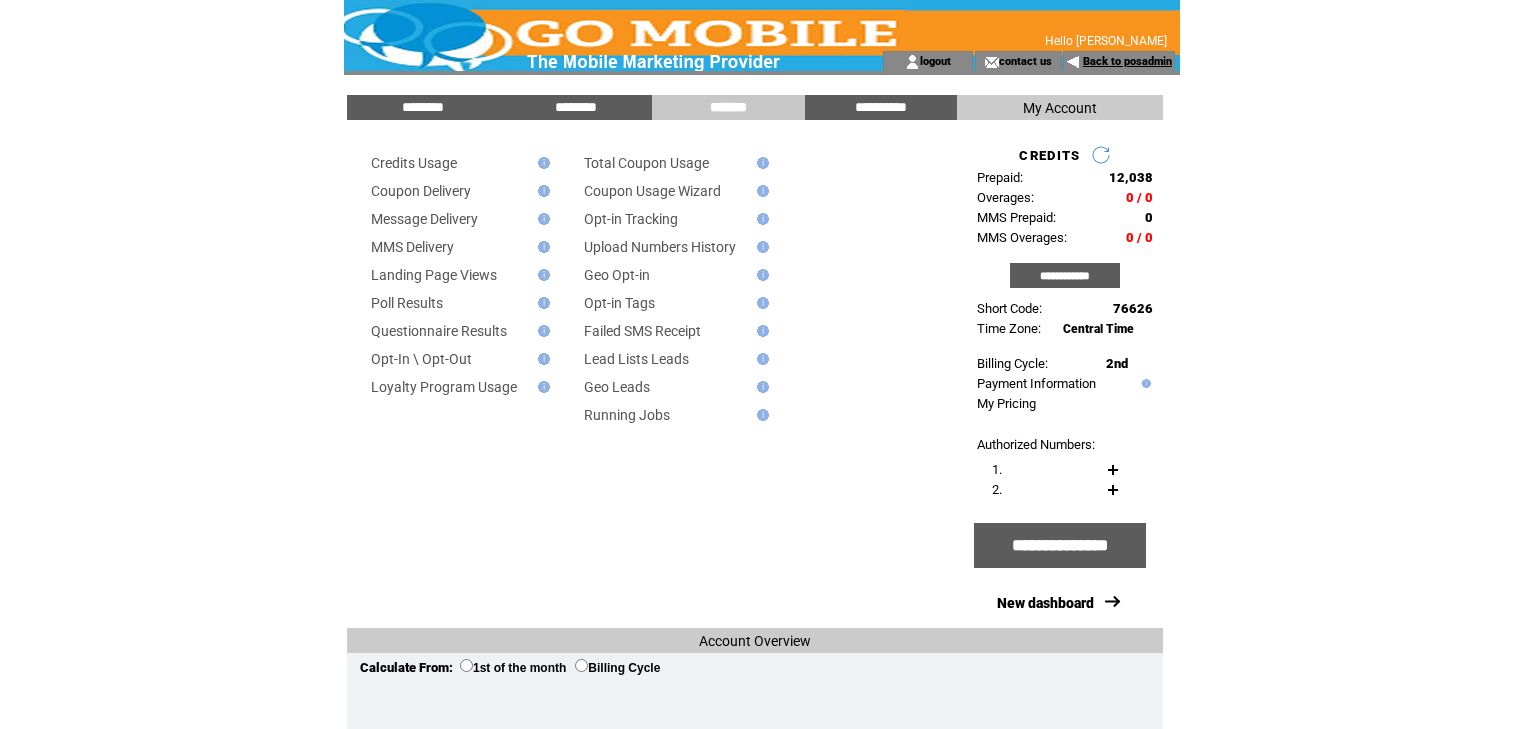click on "Back to posadmin" at bounding box center [1127, 61] 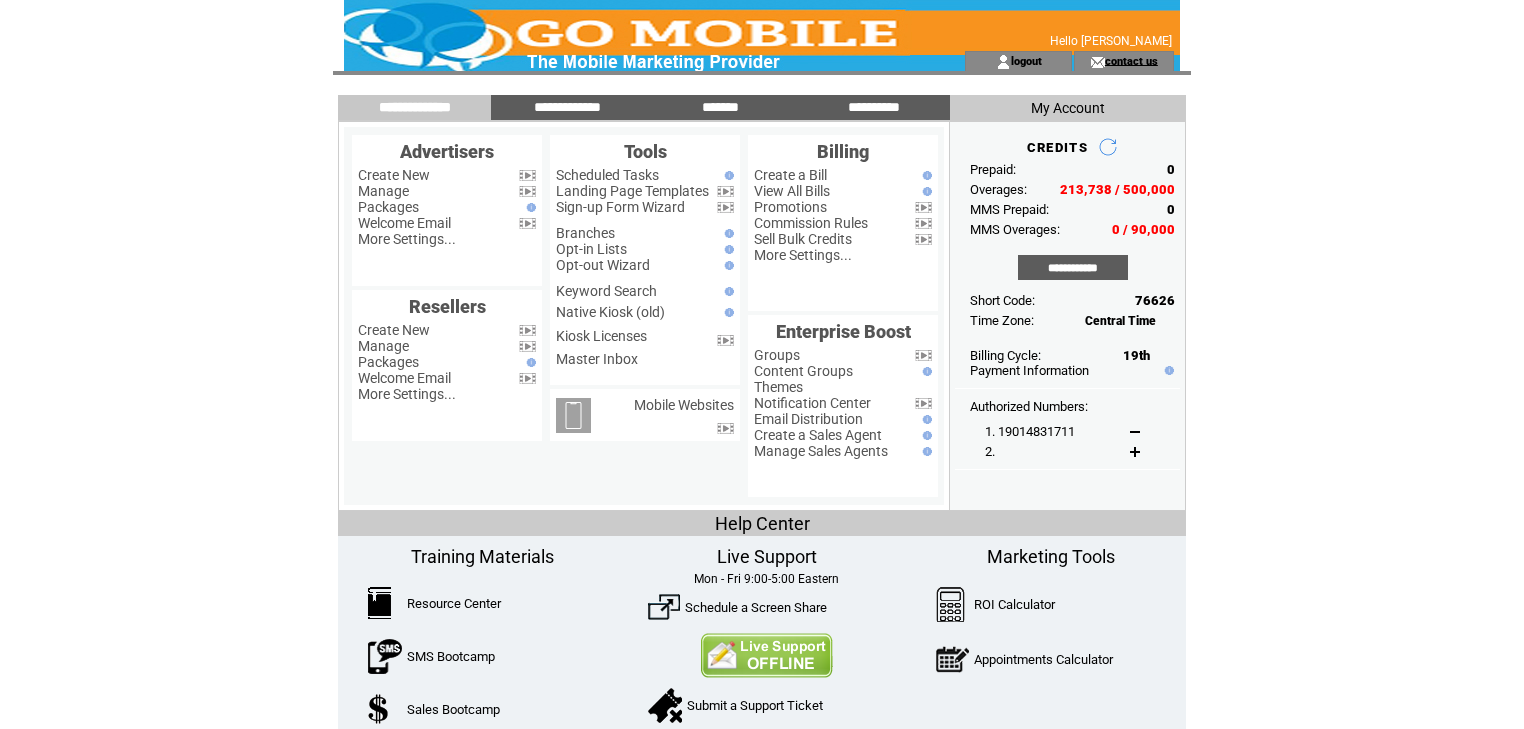 scroll, scrollTop: 0, scrollLeft: 0, axis: both 